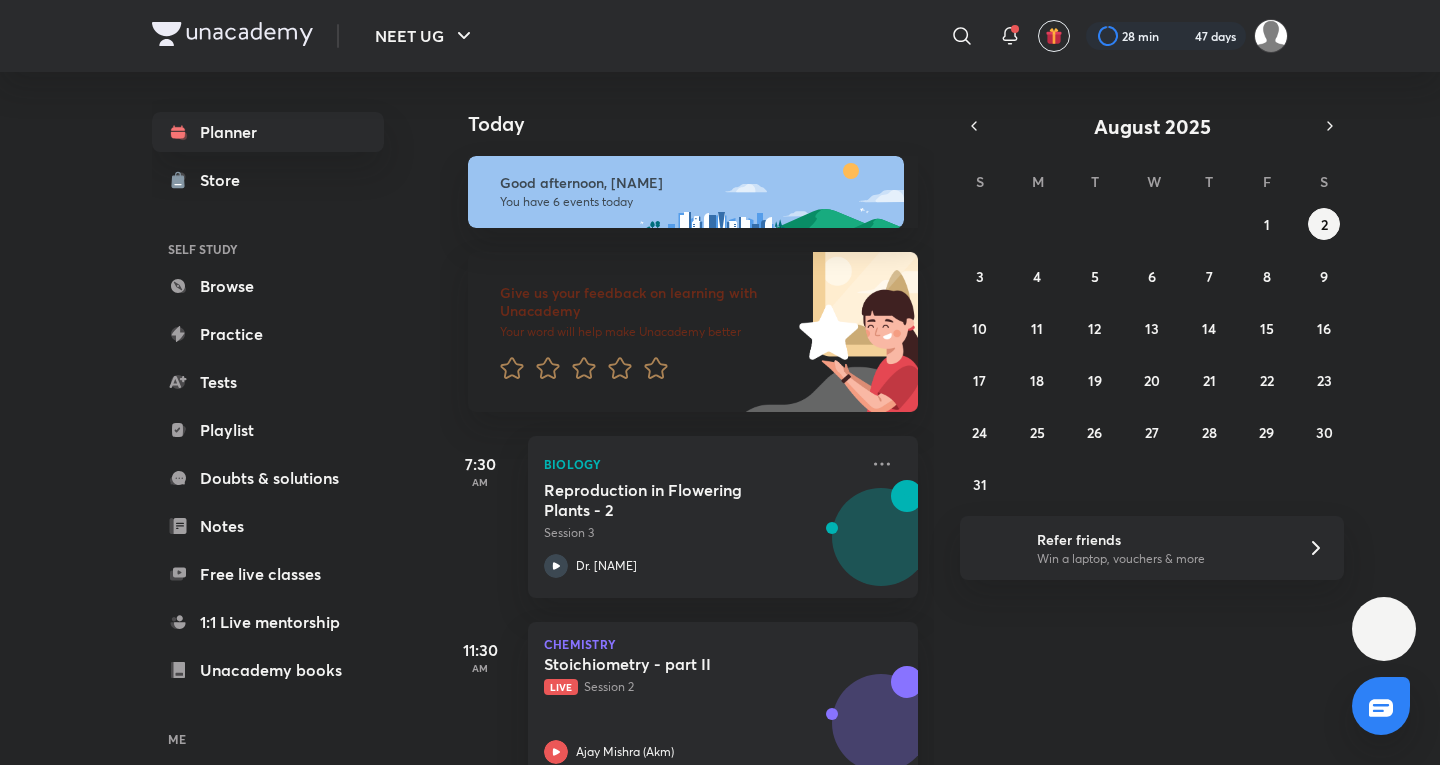 scroll, scrollTop: 0, scrollLeft: 0, axis: both 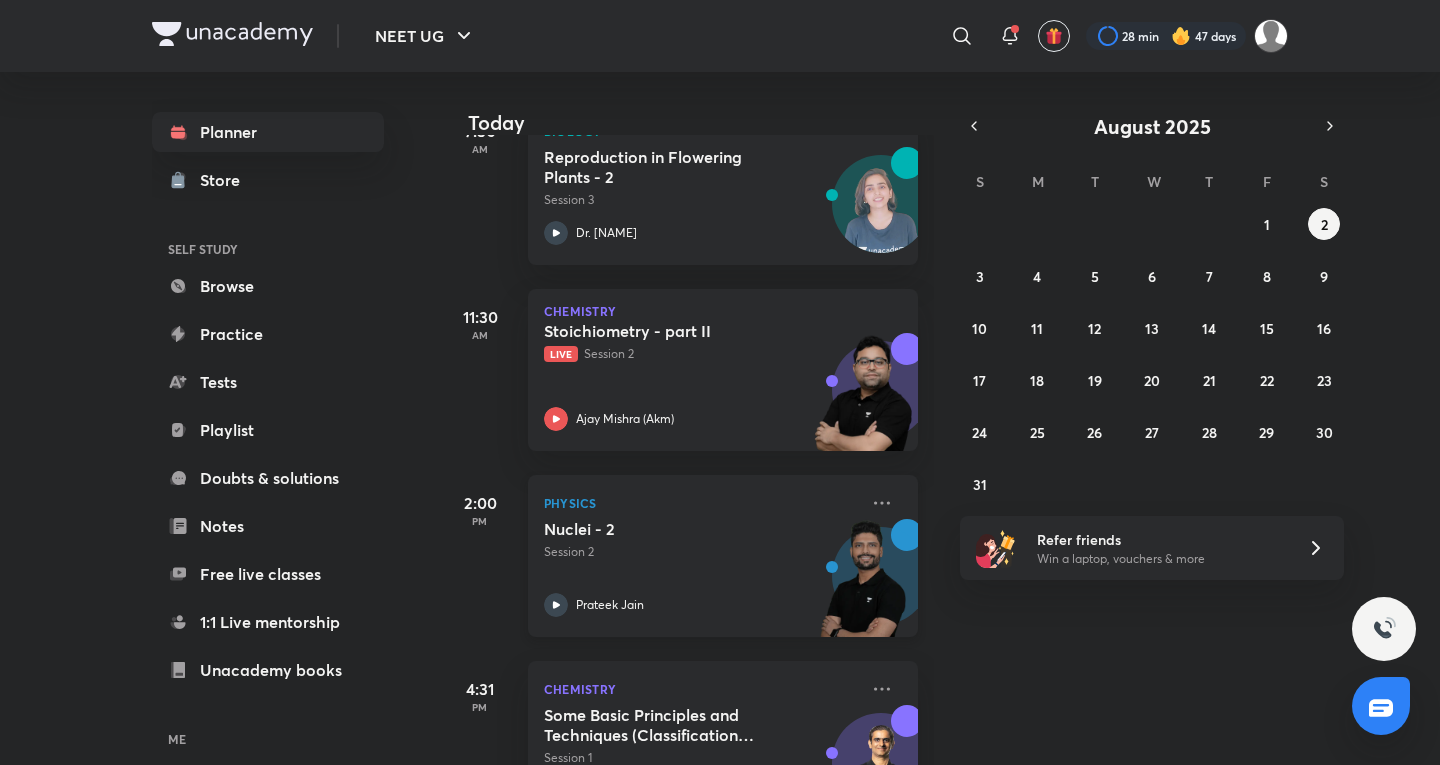 click on "Nuclei - 2" at bounding box center (668, 529) 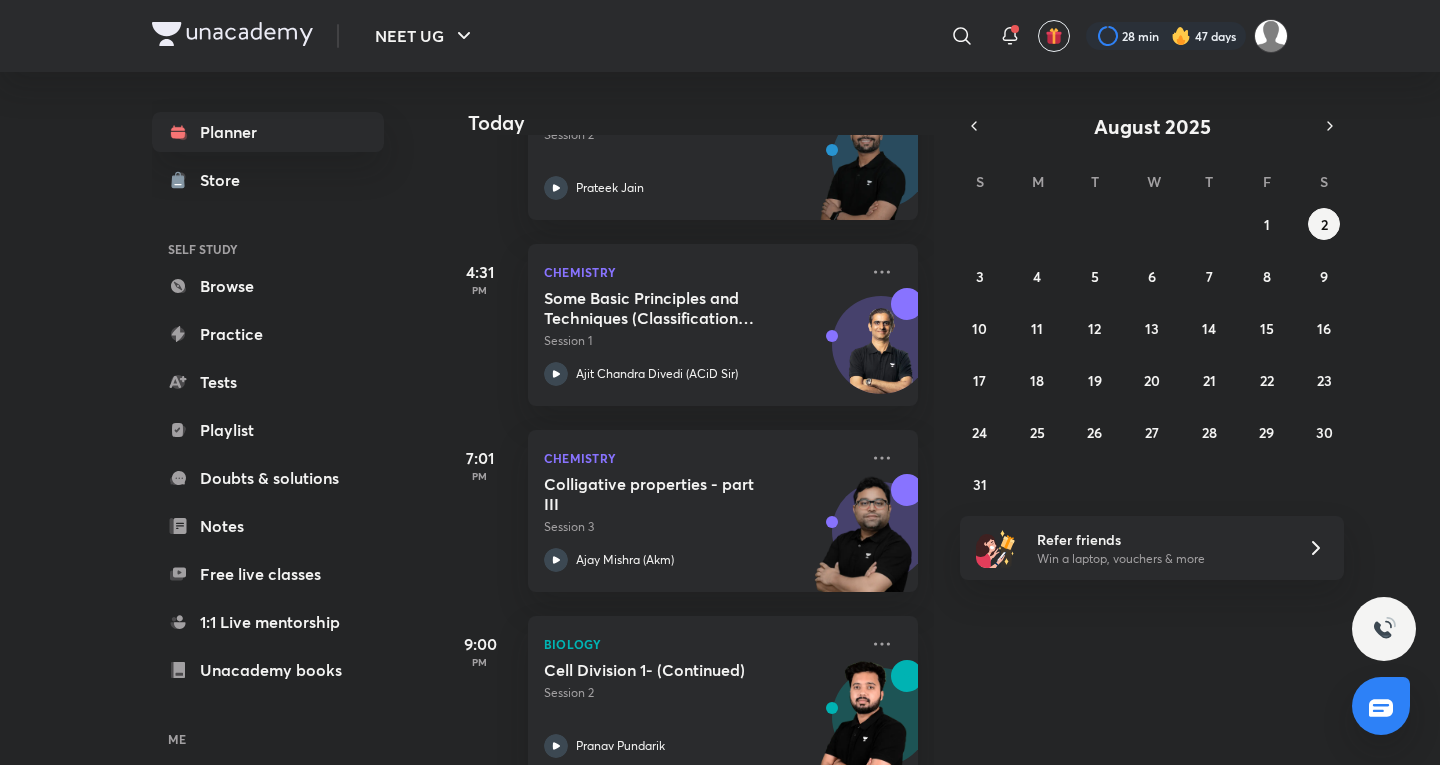 scroll, scrollTop: 794, scrollLeft: 0, axis: vertical 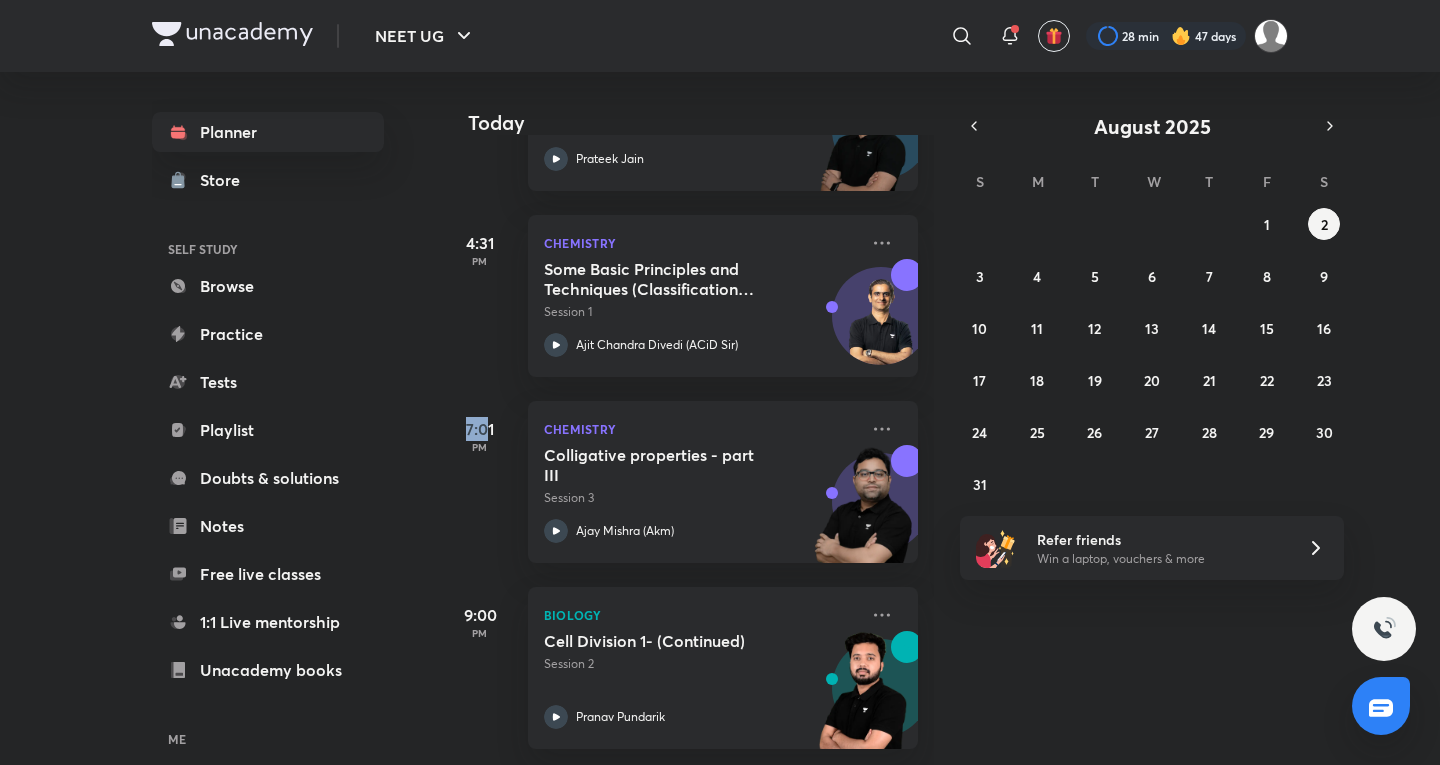 drag, startPoint x: 468, startPoint y: 413, endPoint x: 490, endPoint y: 410, distance: 22.203604 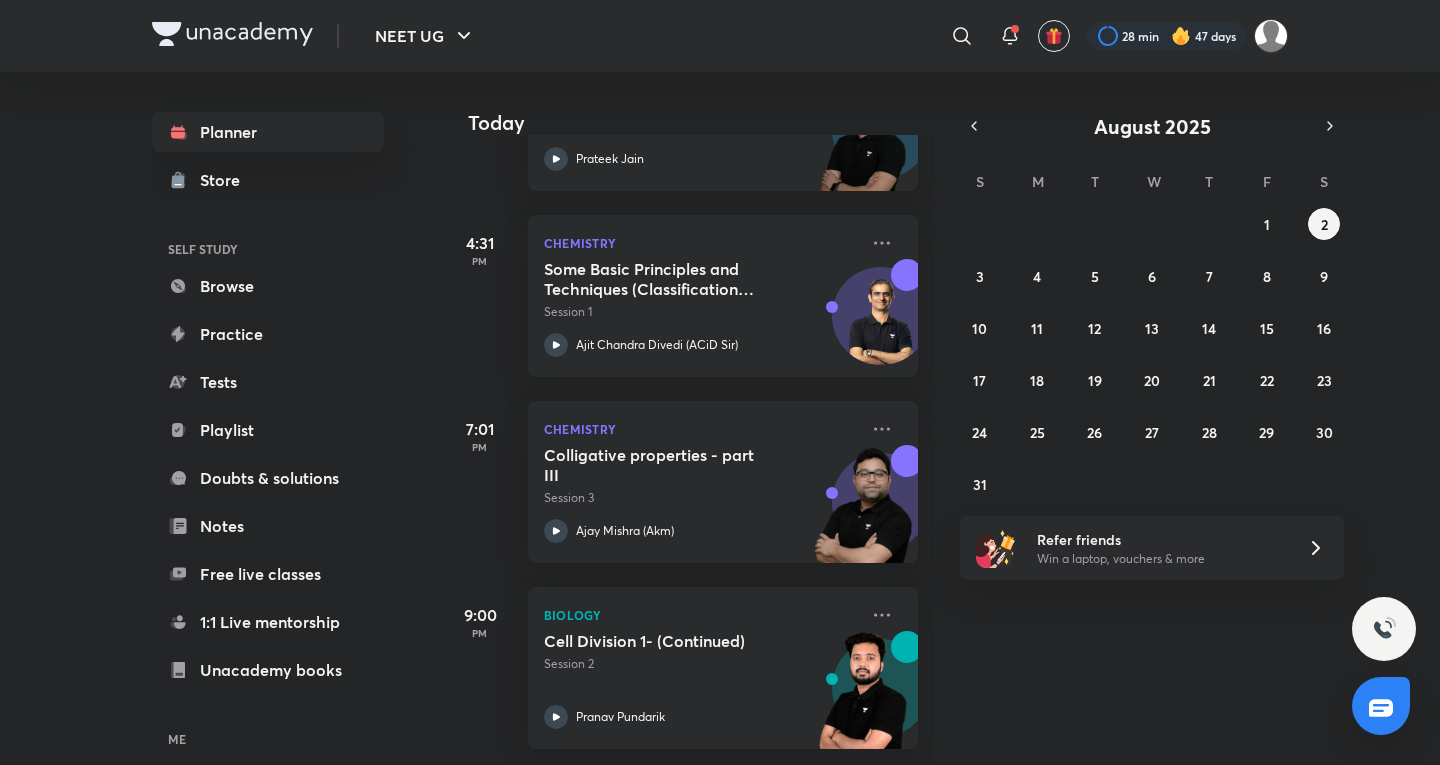 click on "PM" at bounding box center [480, 447] 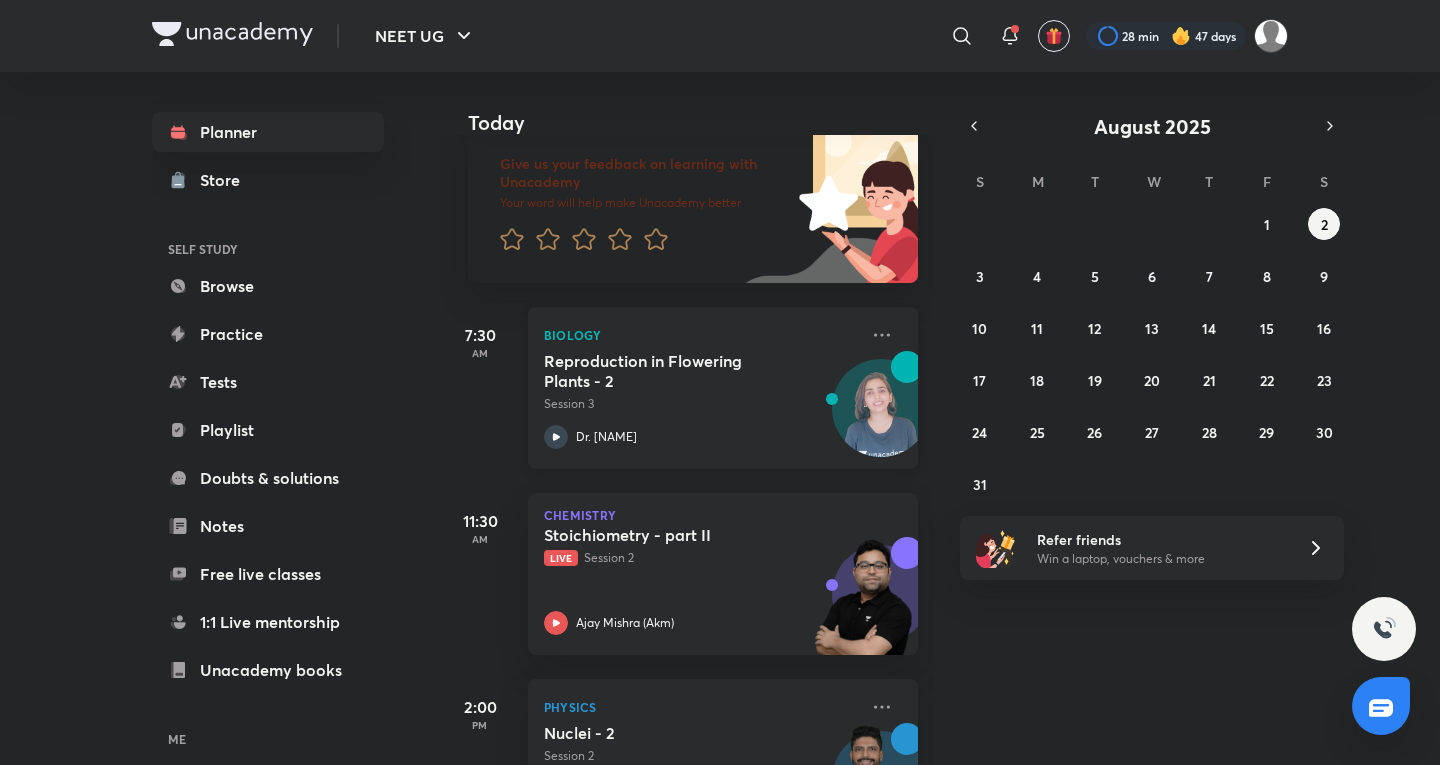scroll, scrollTop: 127, scrollLeft: 0, axis: vertical 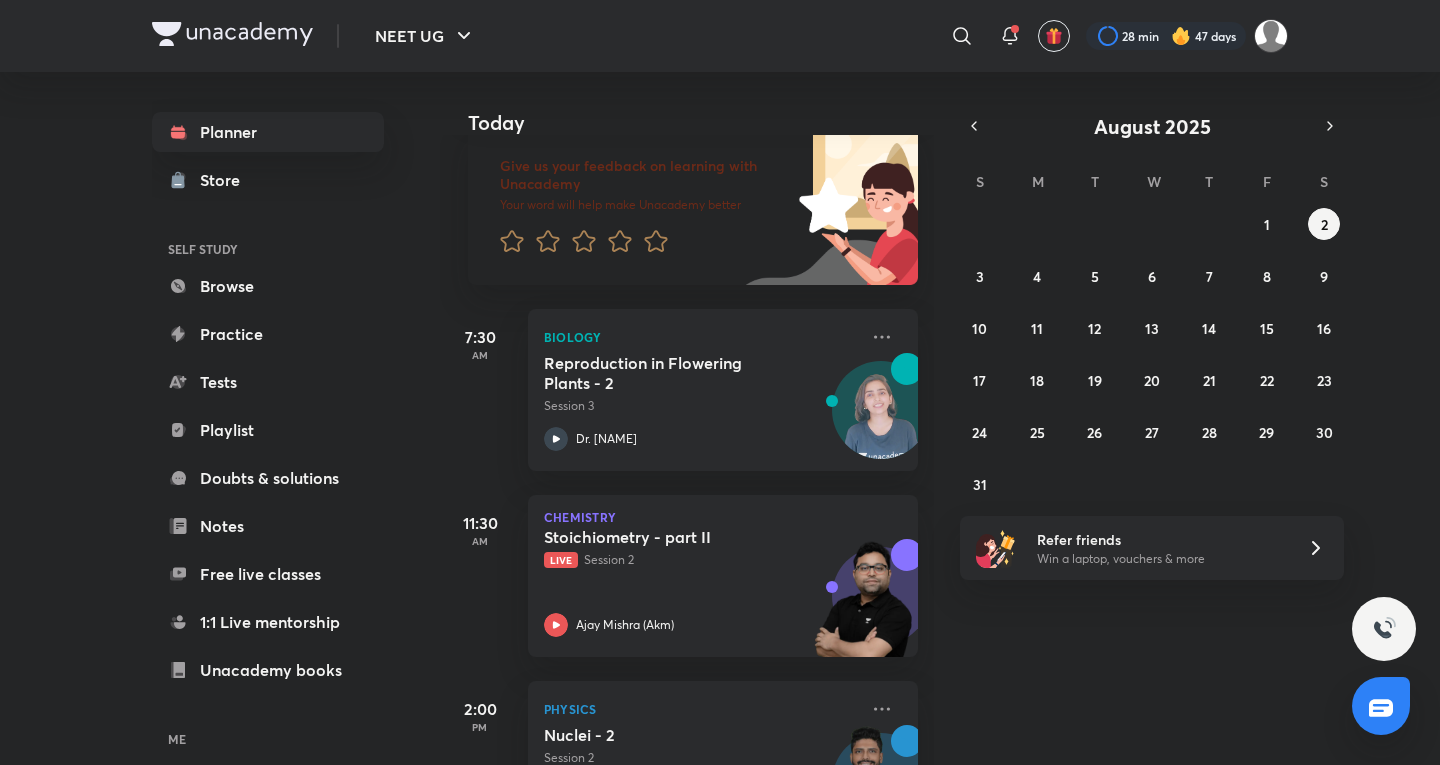 click on "27 28 29 30 31 1 2 3 4 5 6 7 8 9 10 11 12 13 14 15 16 17 18 19 20 21 22 23 24 25 26 27 28 29 30 31 1 2 3 4 5 6" at bounding box center [1152, 354] 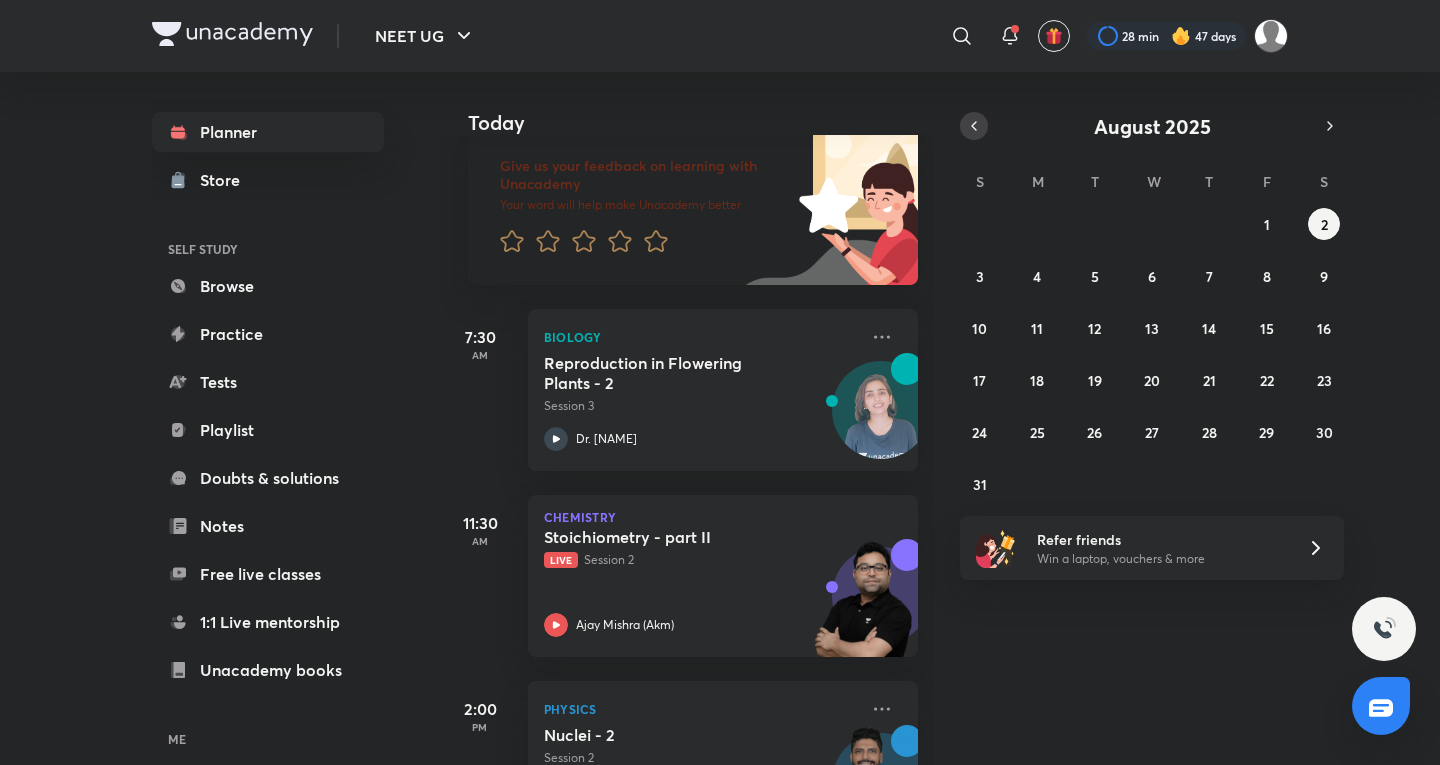 click at bounding box center (974, 126) 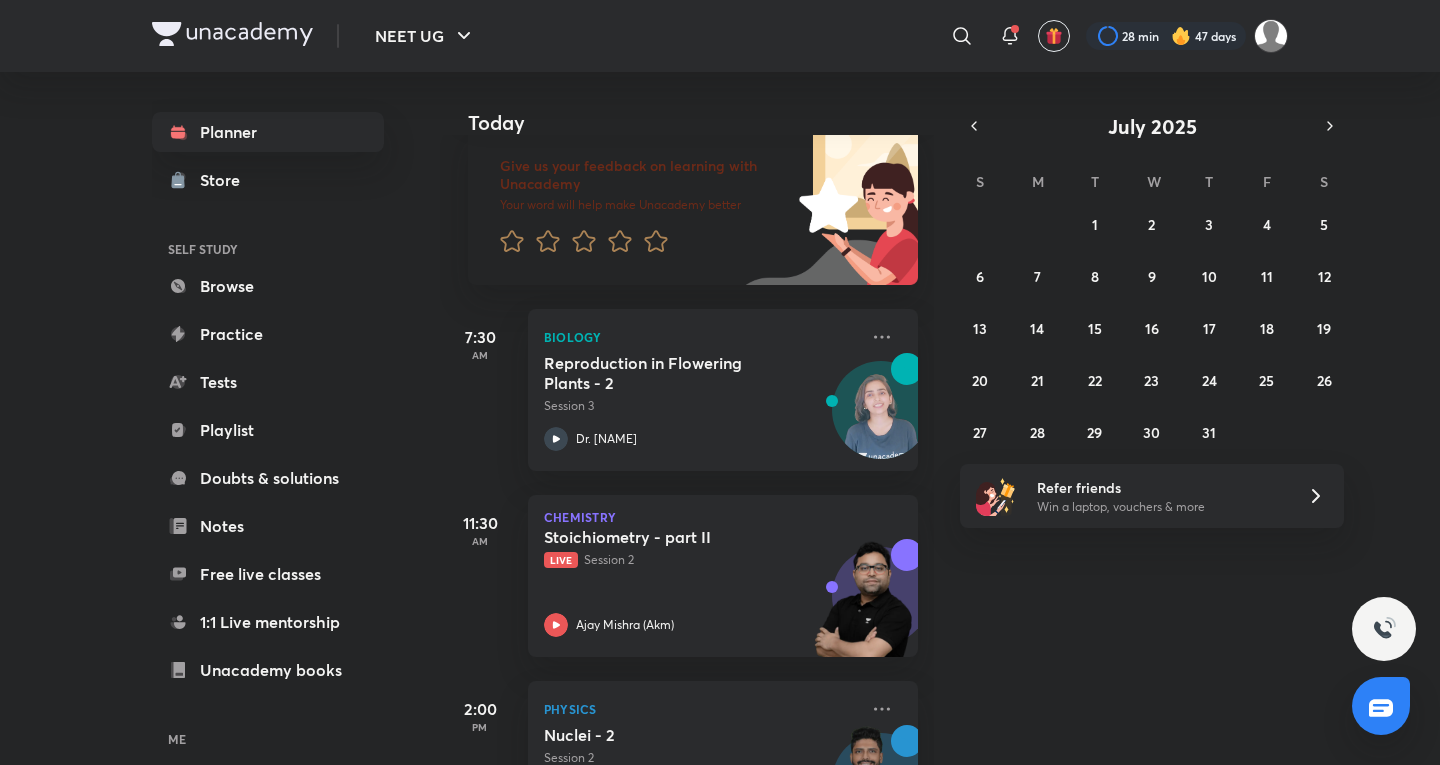 click on "Today Good afternoon, [NAME] You have 6 events today Give us your feedback on learning with Unacademy Your word will help make Unacademy better 7:30 AM Biology Reproduction in Flowering Plants - 2 Session 3 Dr. [NAME] 11:30 AM Chemistry Stoichiometry - part II Live Session 2 [NAME] ([INITIAL]) 2:00 PM Physics Nuclei - 2 Session 2 [NAME] 4:31 PM Chemistry Some Basic Principles and Techniques (Classification and Nomenclature) - 1 Session 1 [NAME] ([INITIAL]) 7:01 PM Chemistry Colligative properties - part III Session 3 [NAME] ([INITIAL]) 9:00 PM Biology Cell Division 1- (Continued) Session 2 [NAME]" at bounding box center [938, 418] 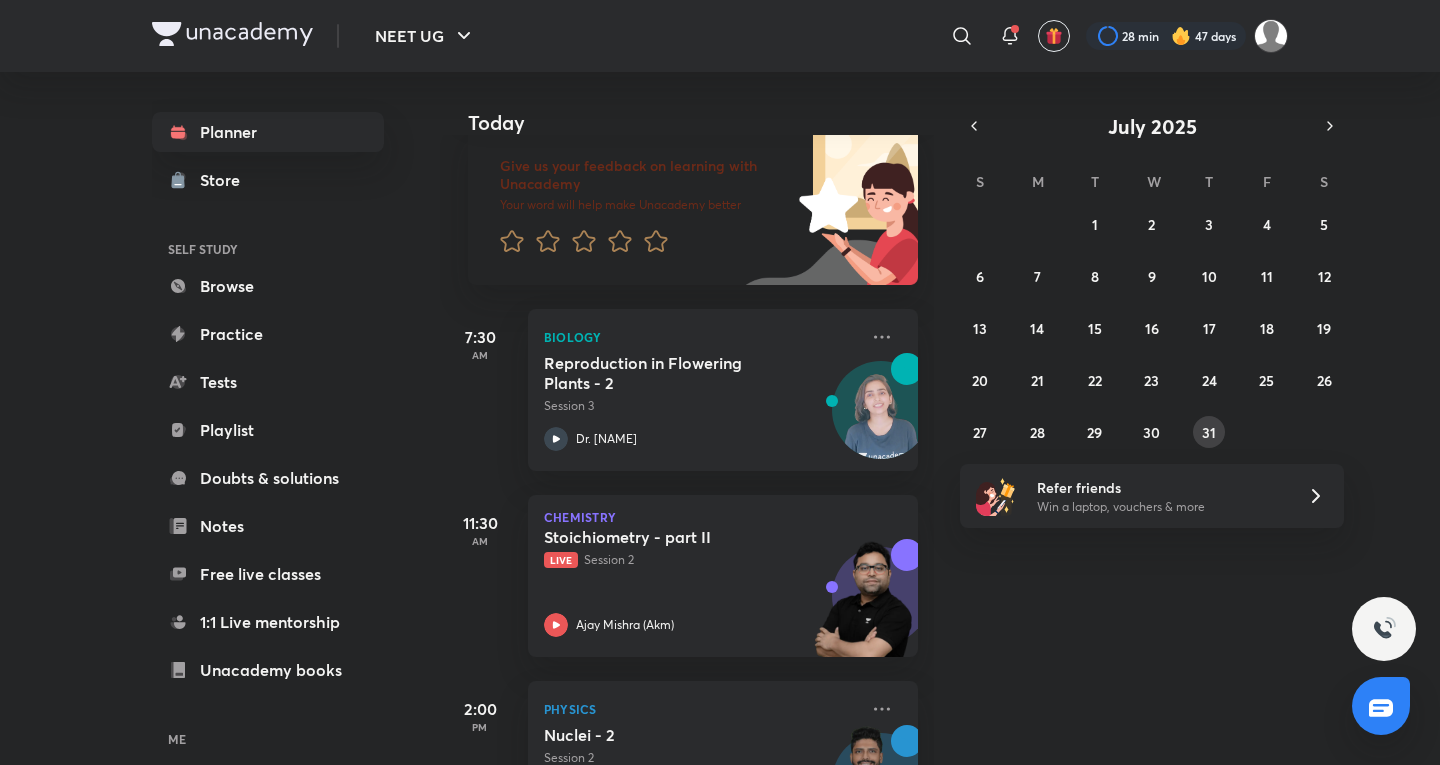 click on "31" at bounding box center [1209, 432] 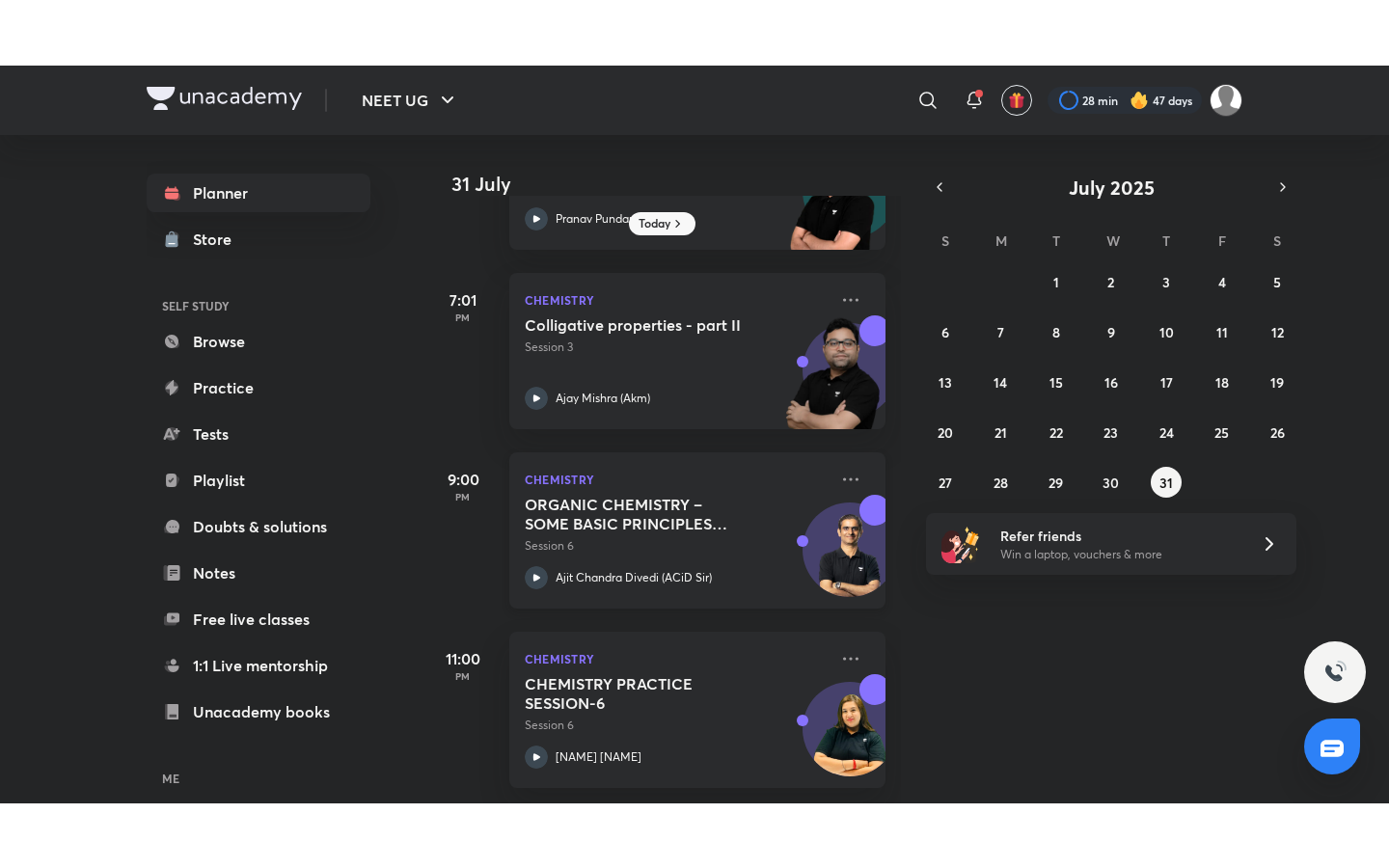 scroll, scrollTop: 500, scrollLeft: 0, axis: vertical 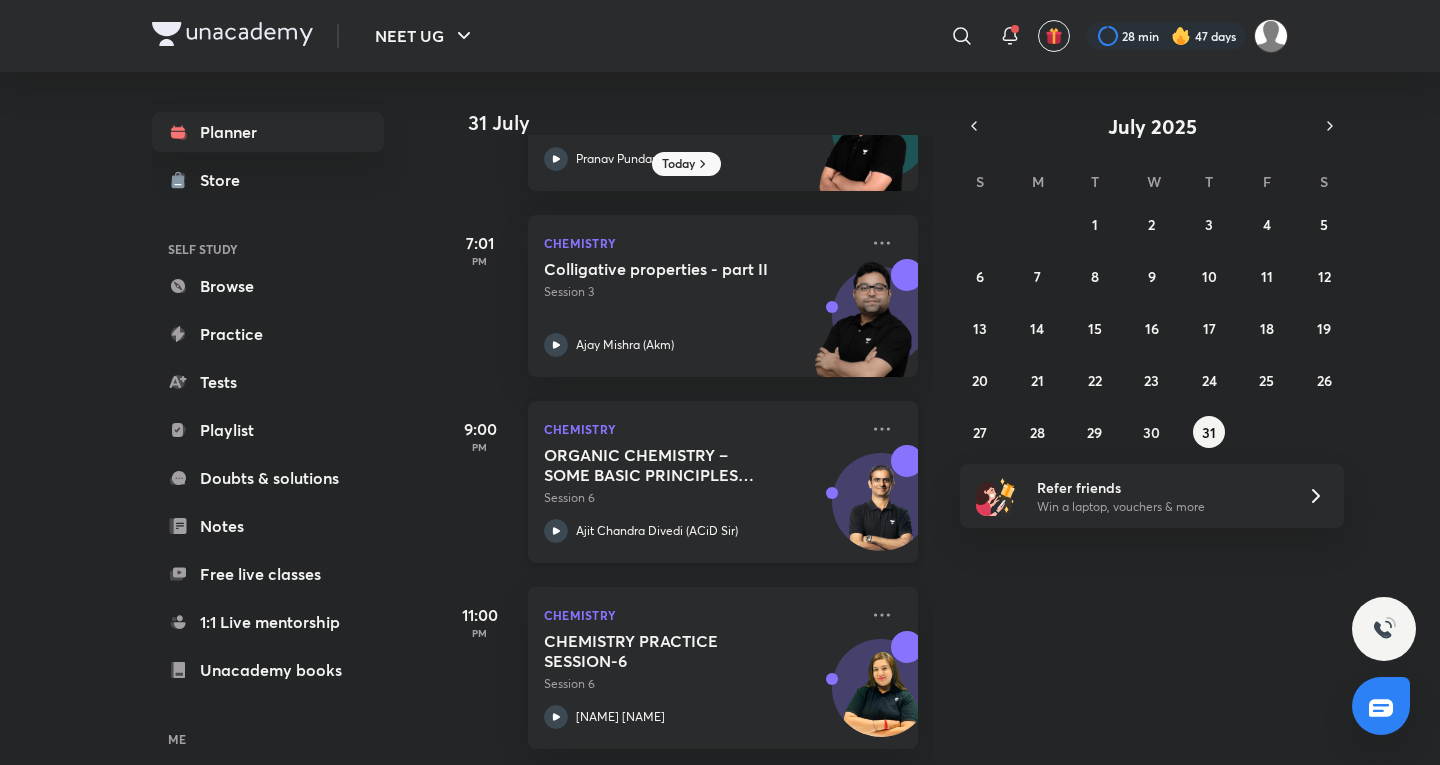 click on "ORGANIC CHEMISTRY – SOME BASIC PRINCIPLES AND TECHNIQUES (IUPAC Nomenclature) - 6" at bounding box center (668, 465) 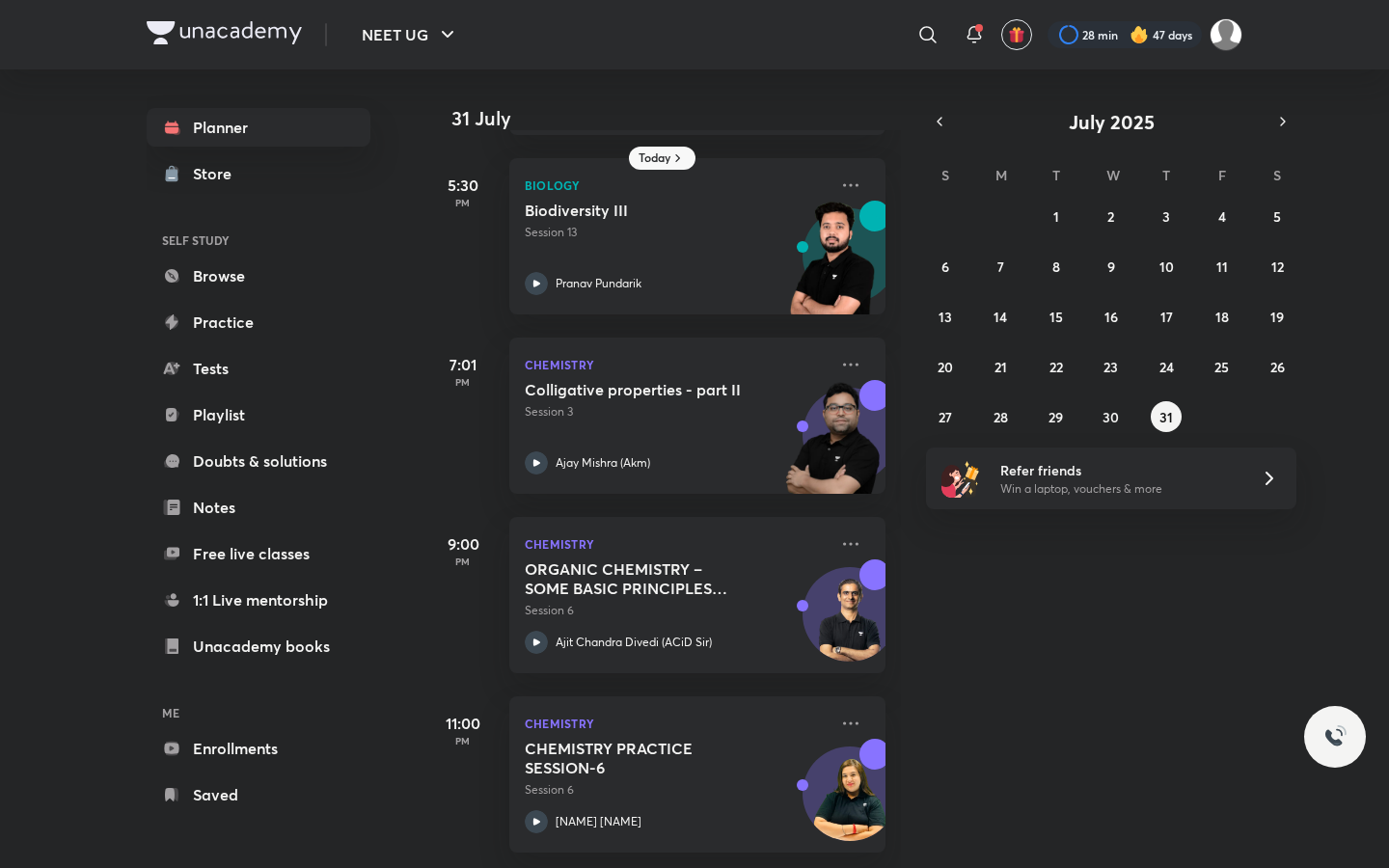 scroll, scrollTop: 369, scrollLeft: 0, axis: vertical 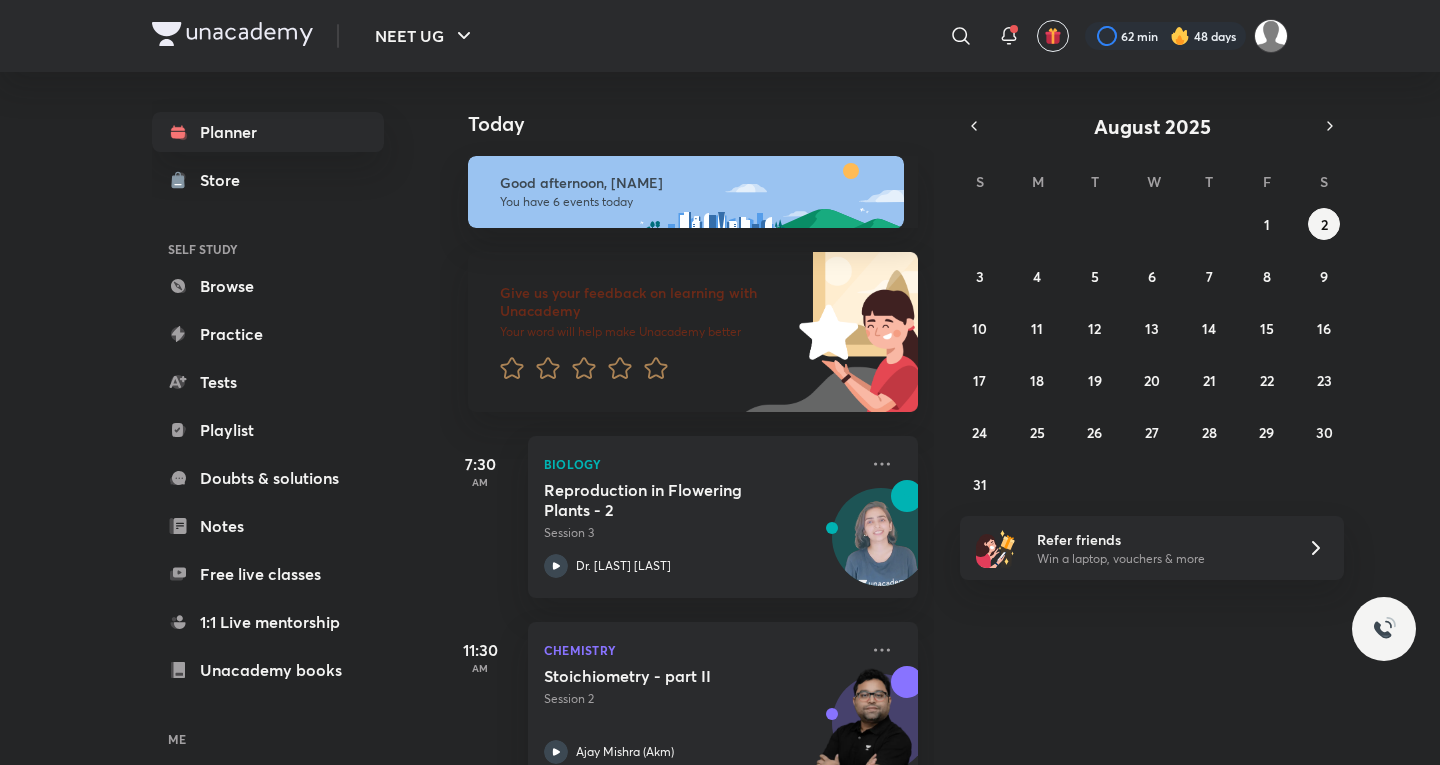 click on "27 28 29 30 31 1 2 3 4 5 6 7 8 9 10 11 12 13 14 15 16 17 18 19 20 21 22 23 24 25 26 27 28 29 30 31 1 2 3 4 5 6" at bounding box center (1152, 354) 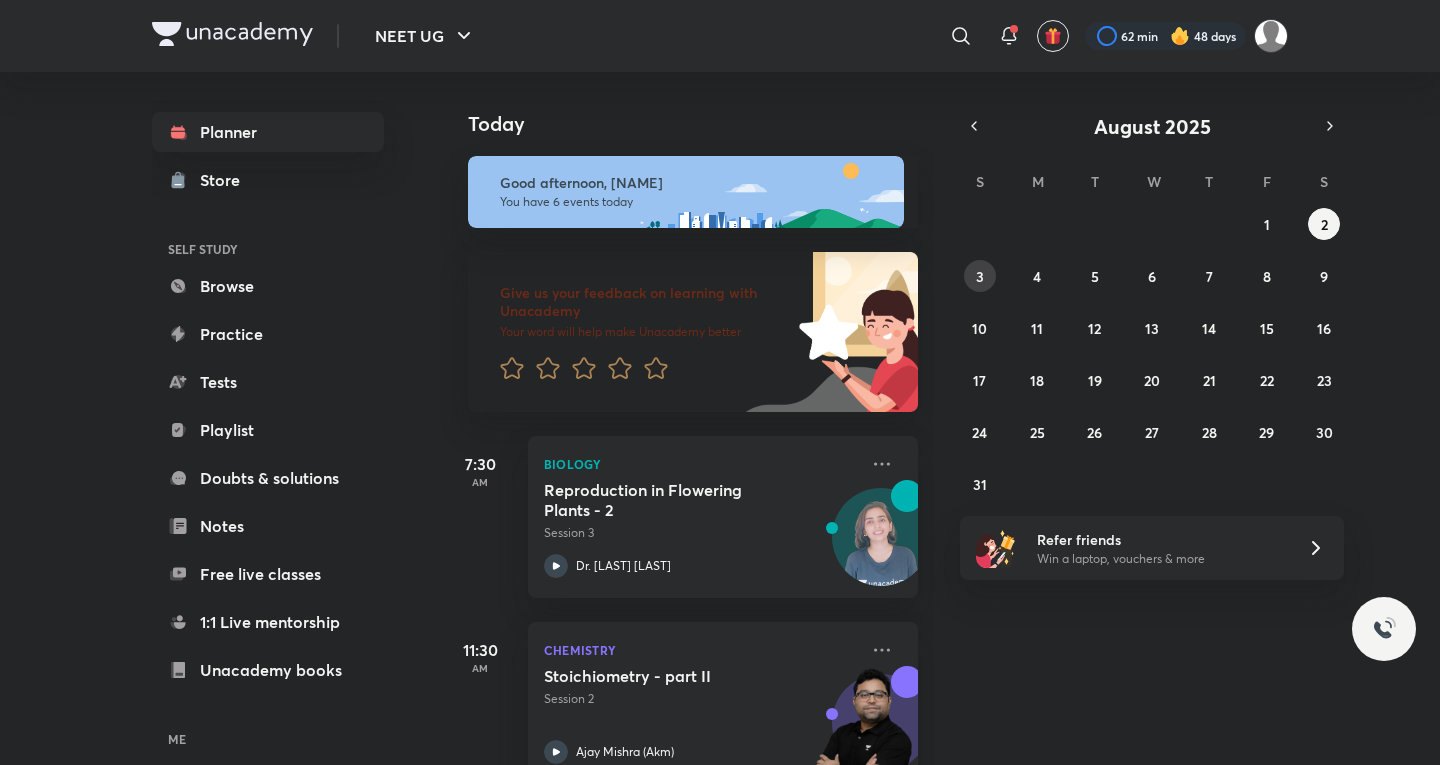 scroll, scrollTop: 0, scrollLeft: 0, axis: both 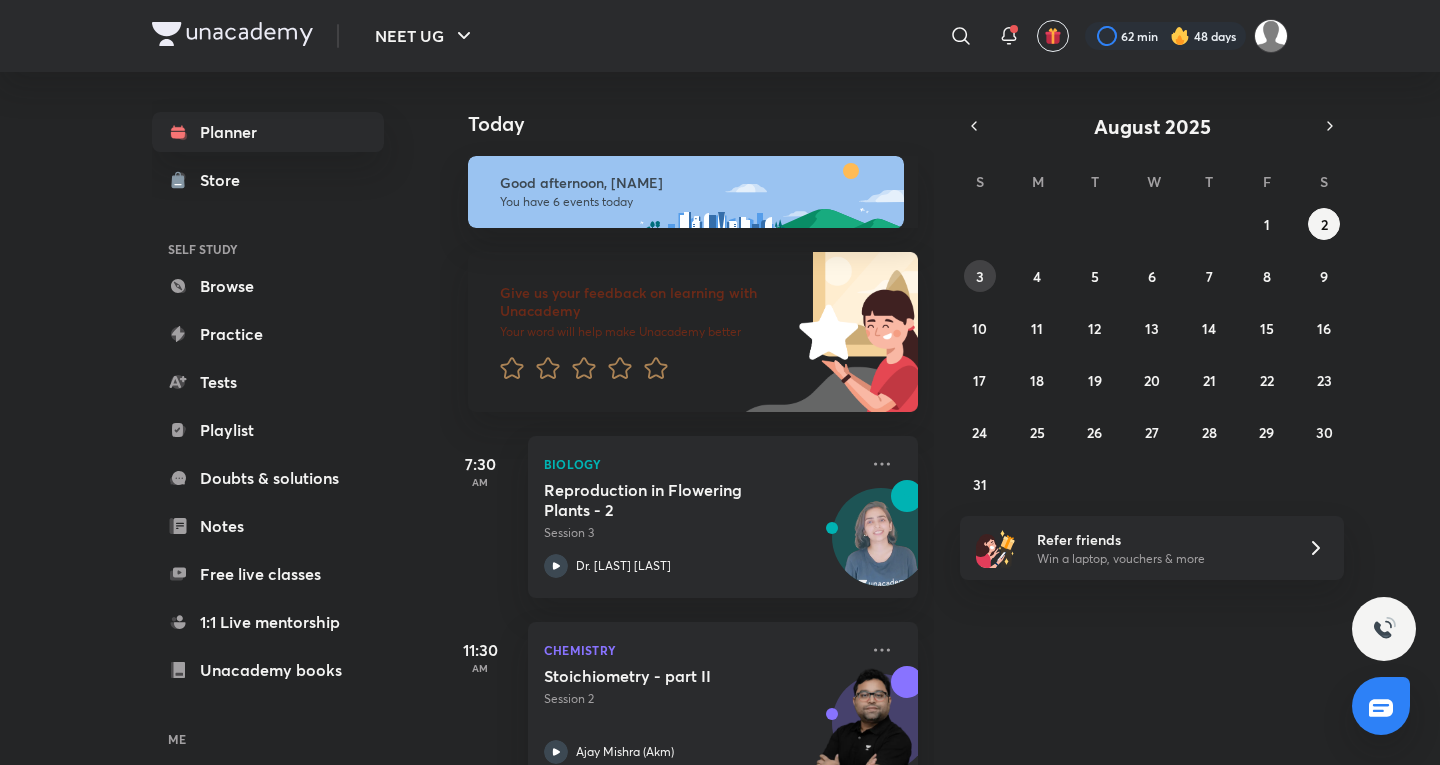 click on "3" at bounding box center (980, 276) 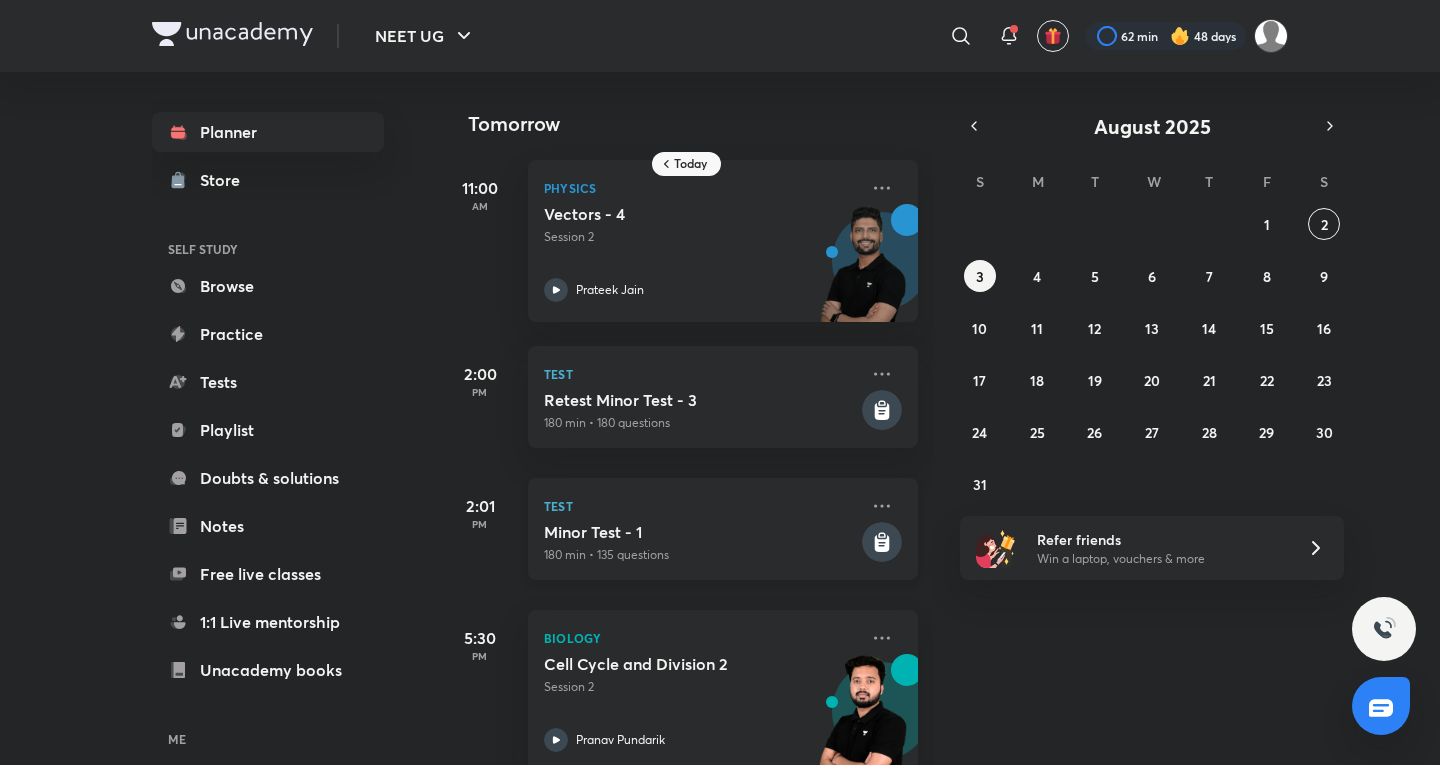 click on "Test Minor Test - 1 180 min • 135 questions" at bounding box center (723, 529) 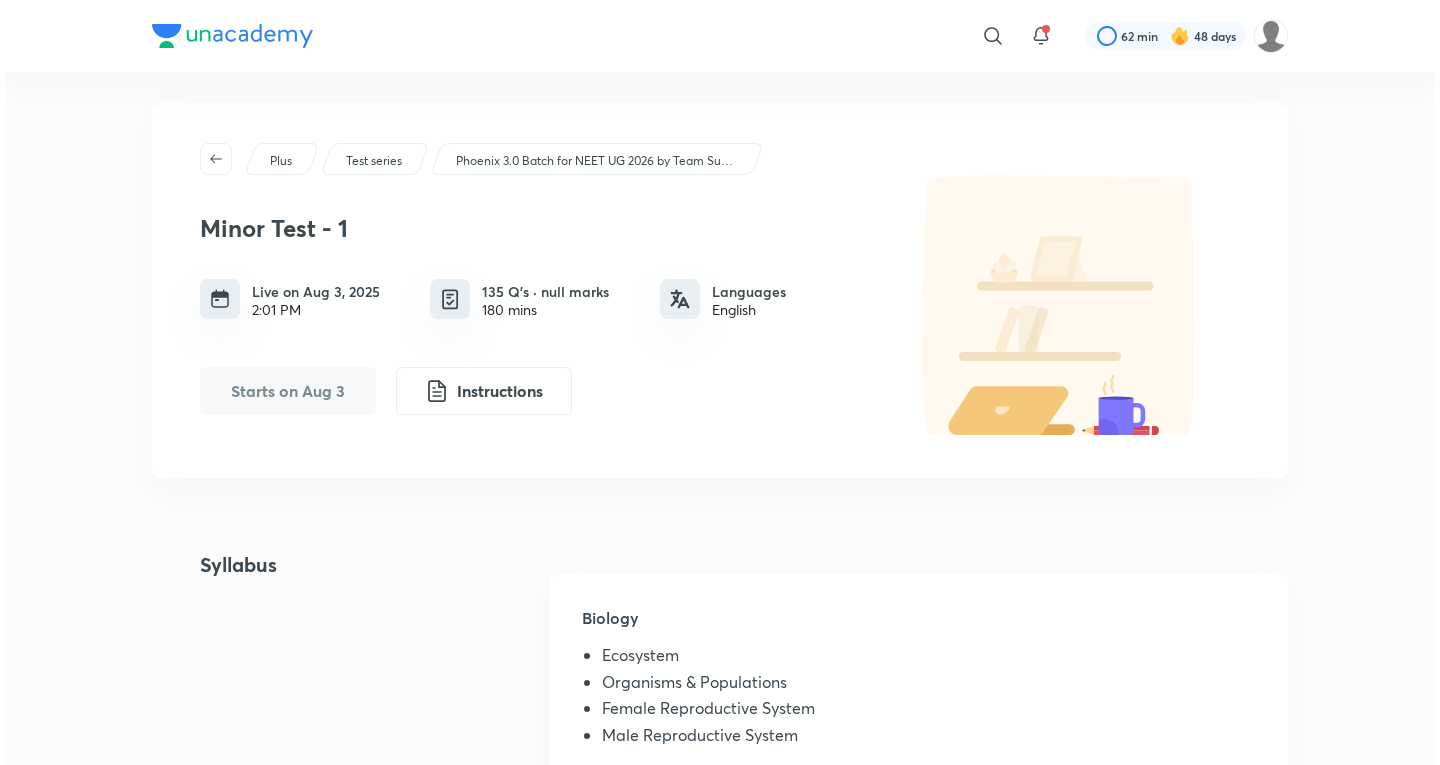scroll, scrollTop: 0, scrollLeft: 0, axis: both 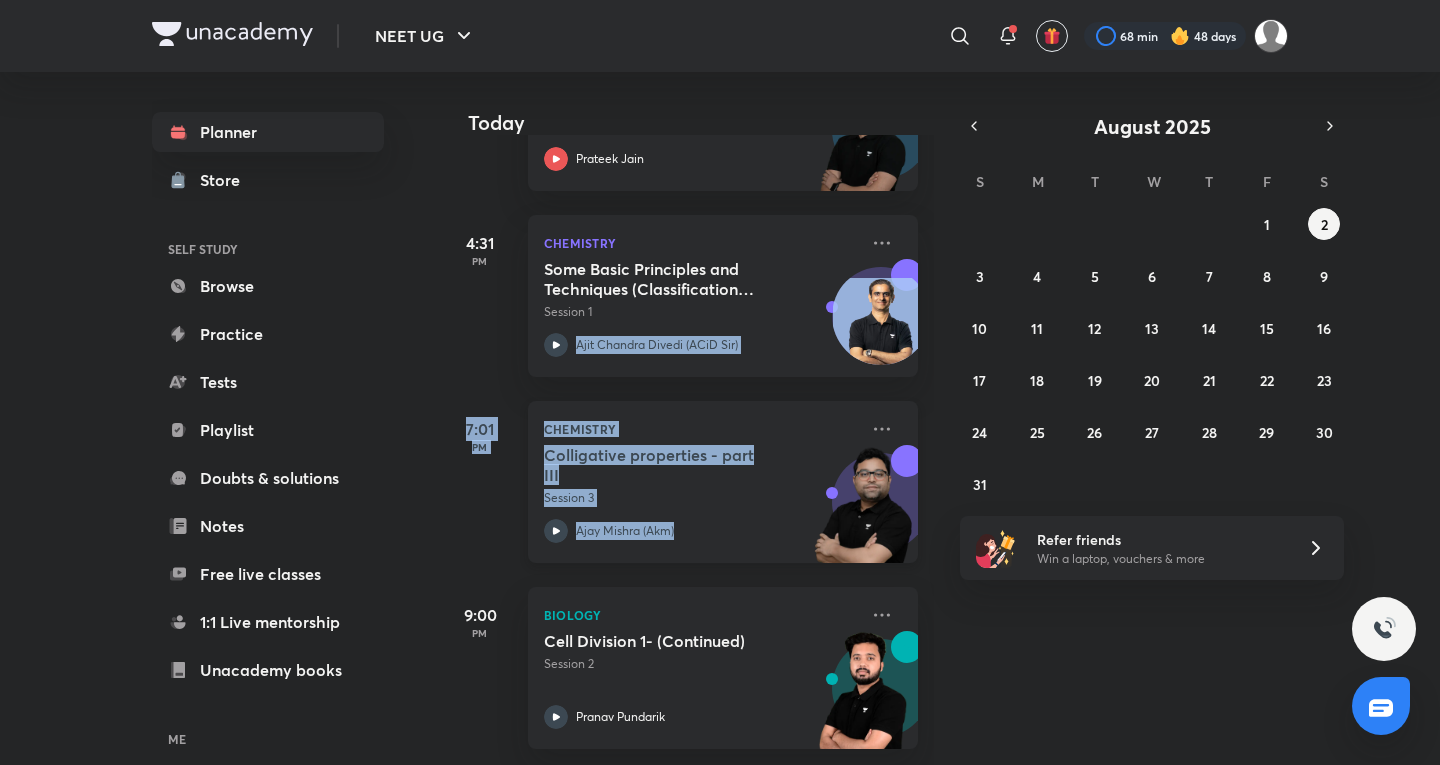 drag, startPoint x: 698, startPoint y: 299, endPoint x: 687, endPoint y: 538, distance: 239.253 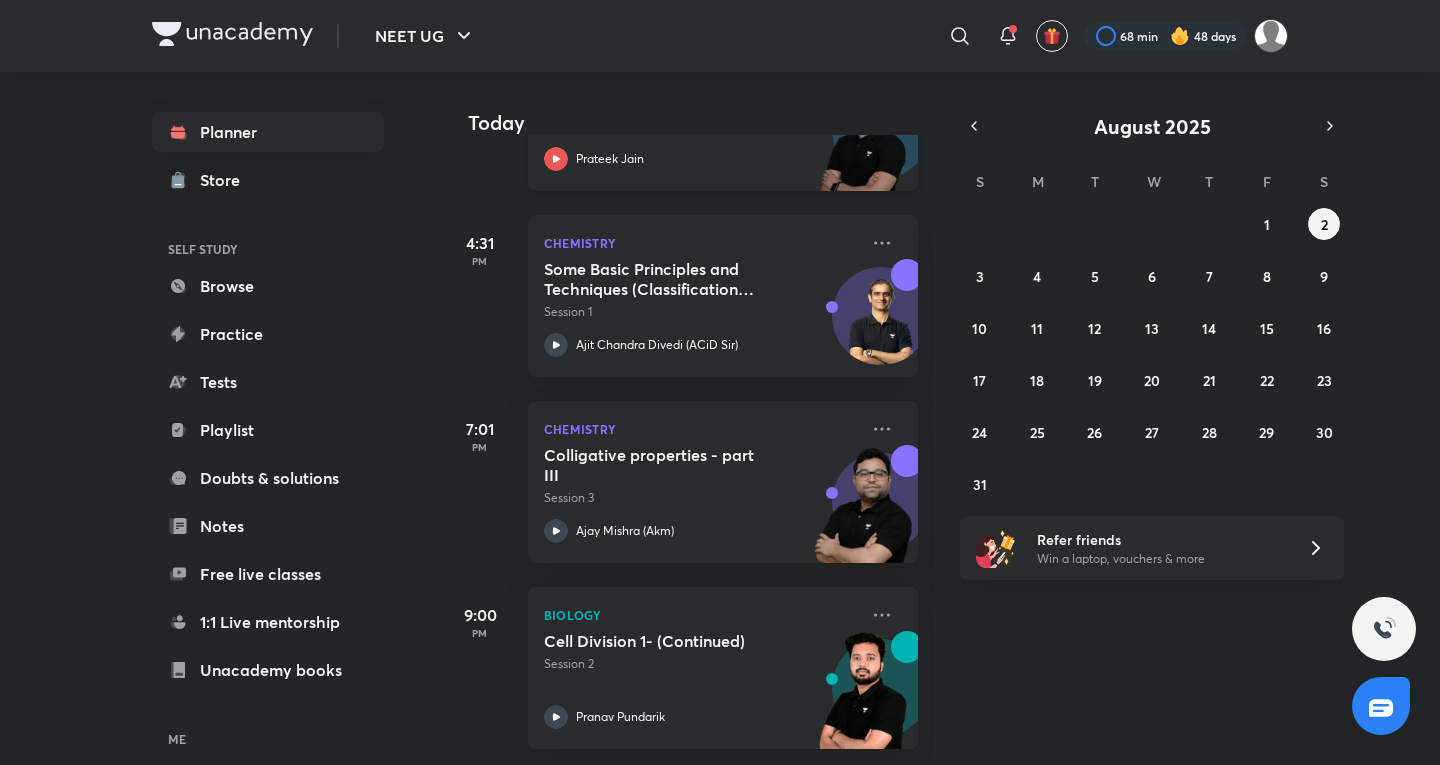 click on "Prateek Jain" at bounding box center (610, 159) 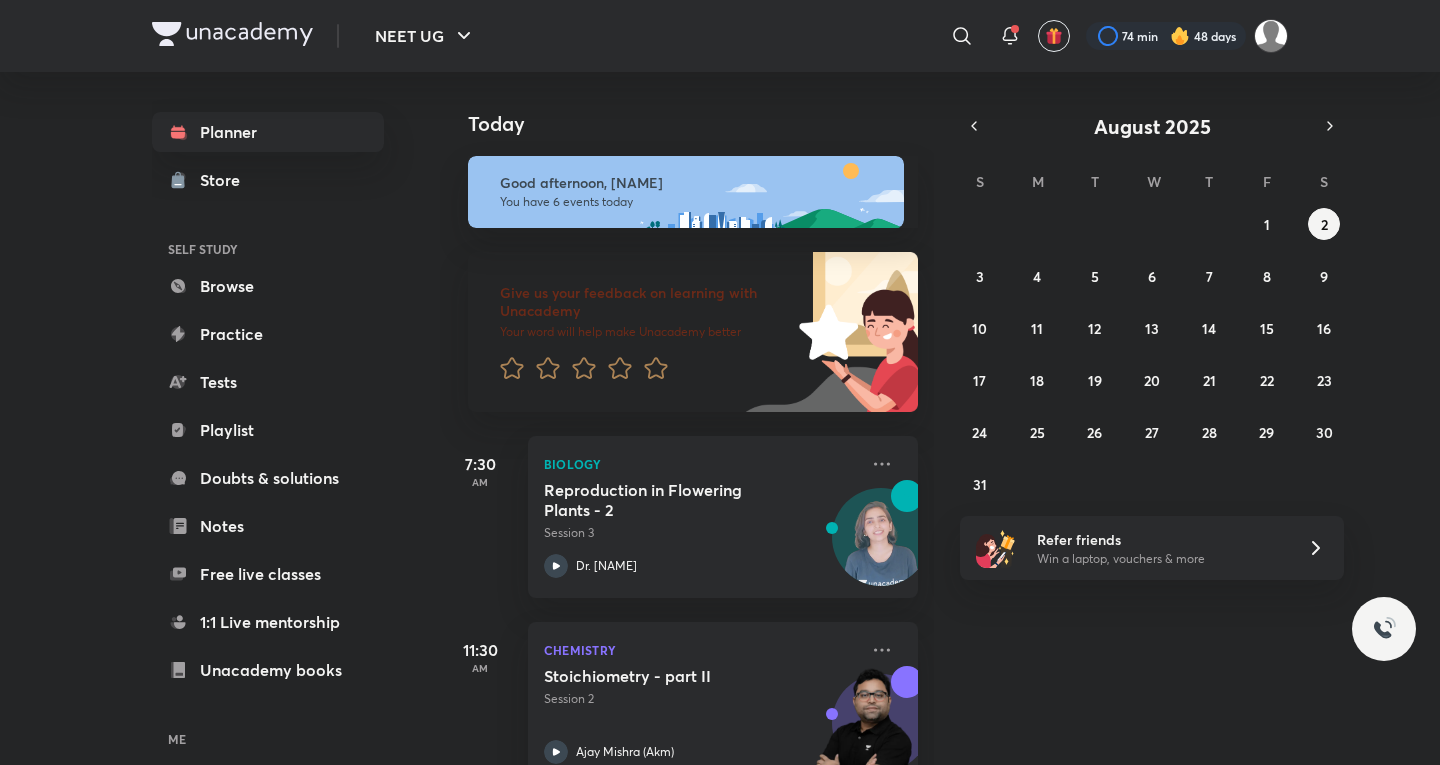 scroll, scrollTop: 0, scrollLeft: 0, axis: both 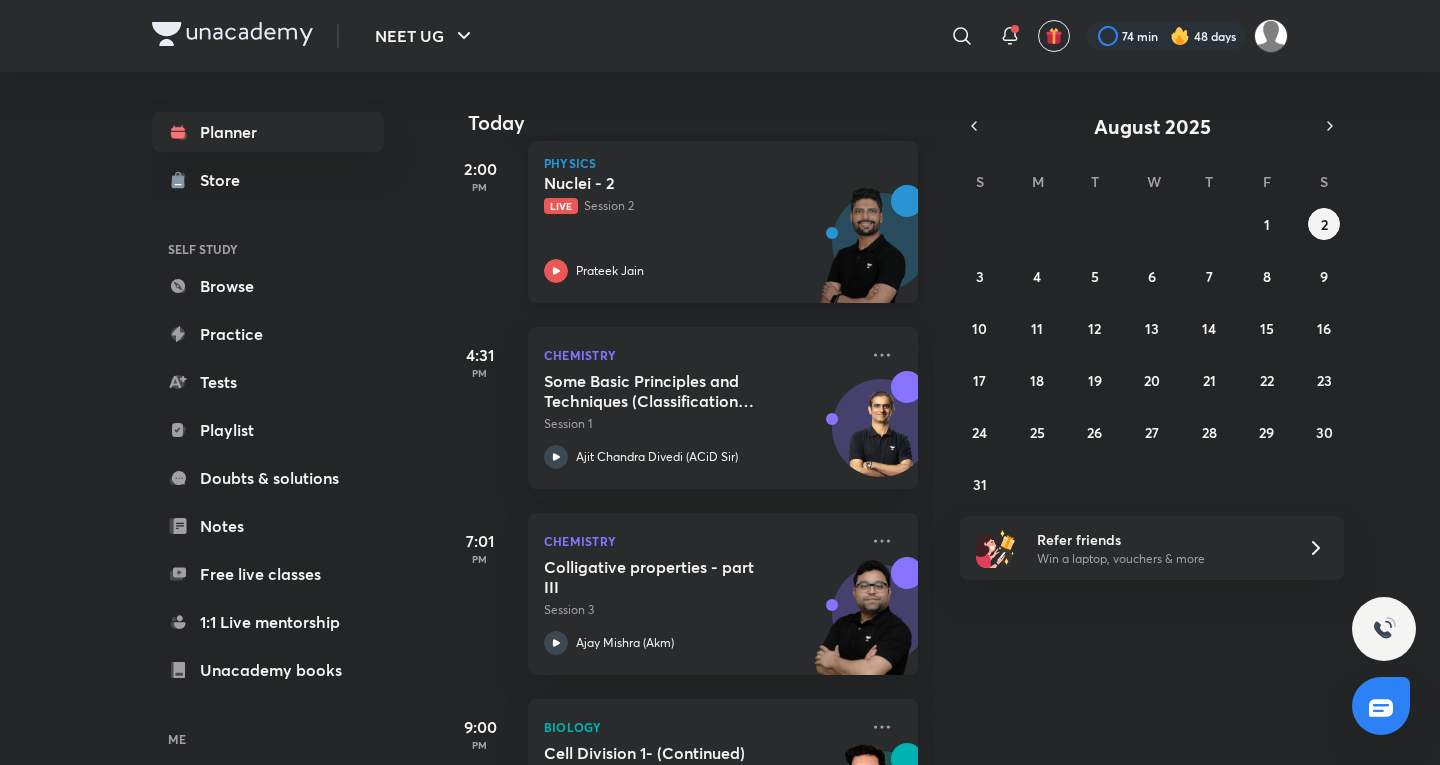 click on "Nuclei - 2 Live Session 2 Prateek Jain" at bounding box center (701, 228) 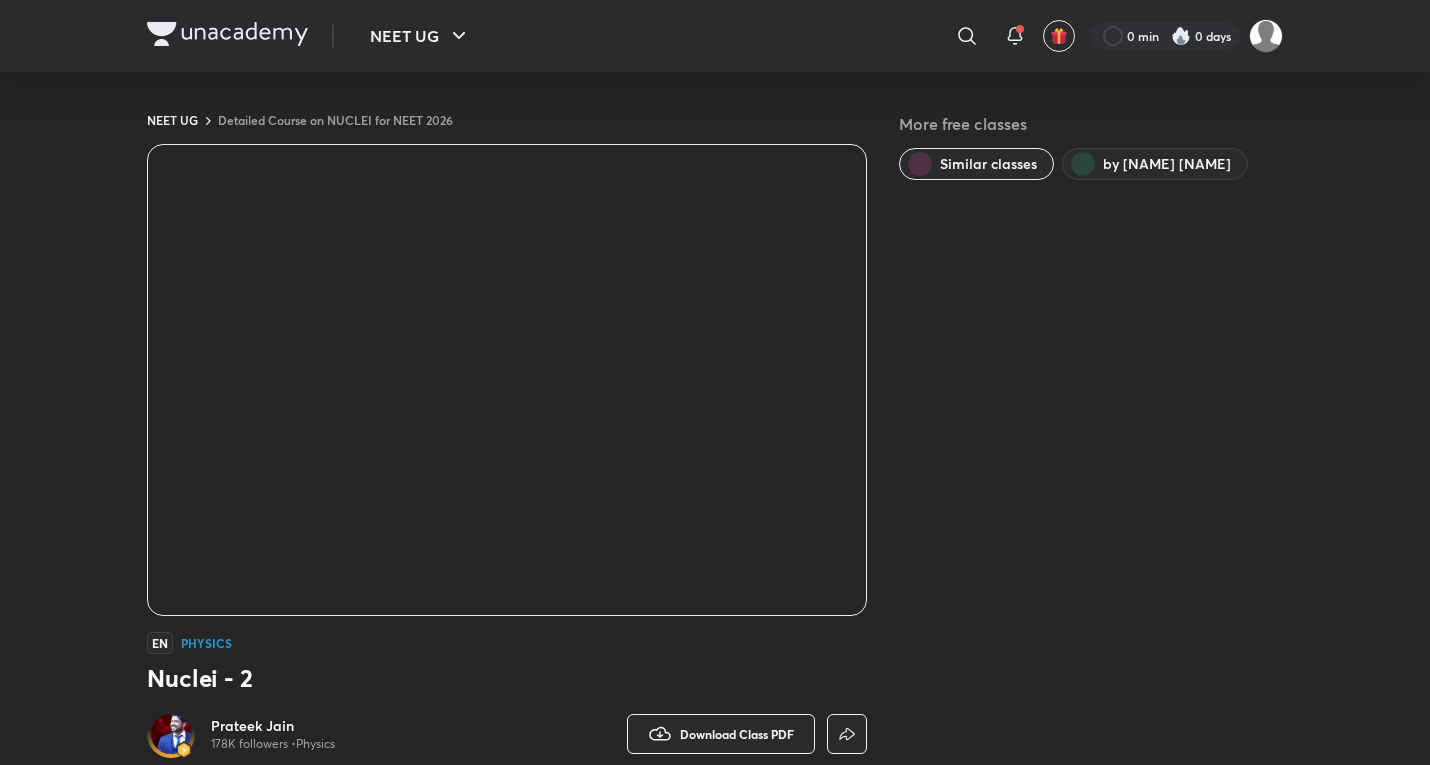 scroll, scrollTop: 0, scrollLeft: 0, axis: both 